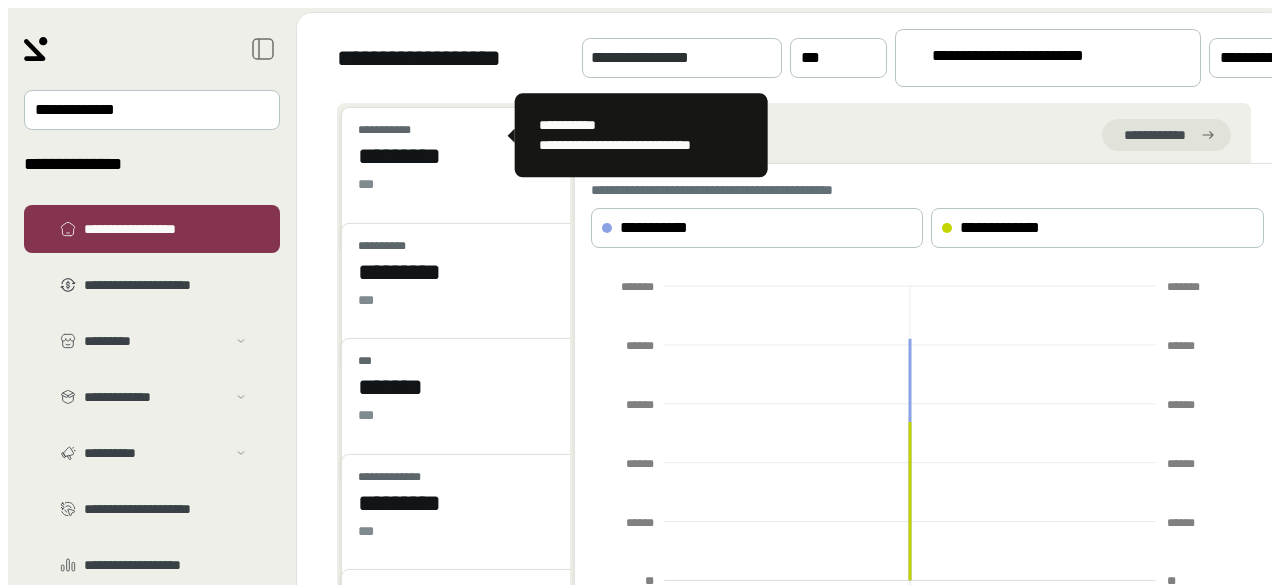 scroll, scrollTop: 0, scrollLeft: 0, axis: both 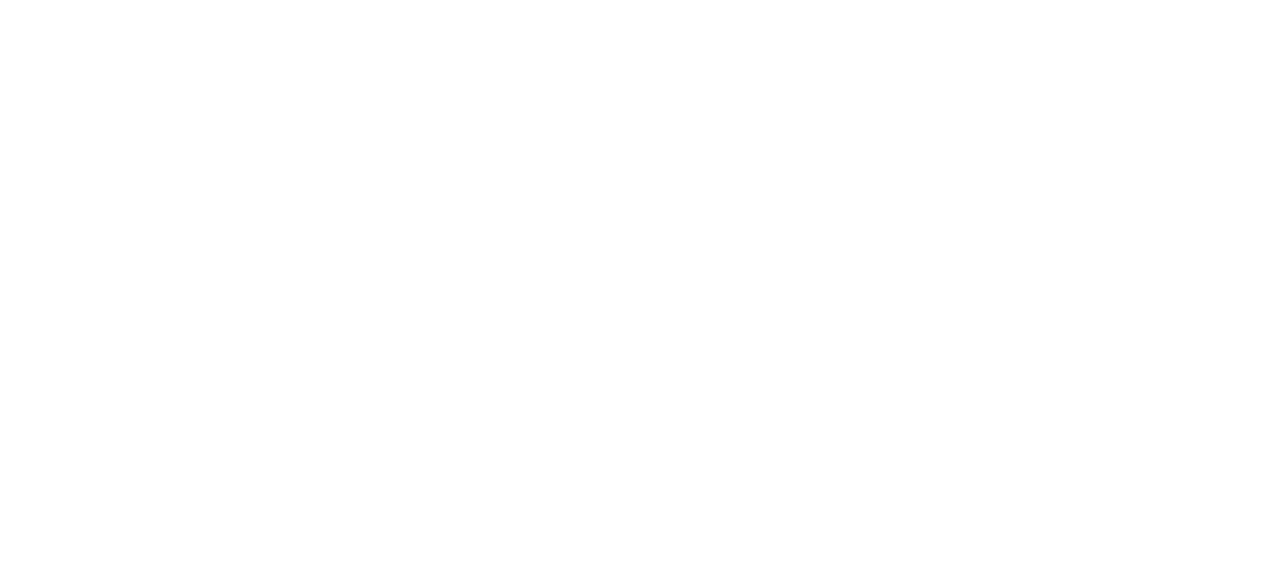 click at bounding box center (640, 265) 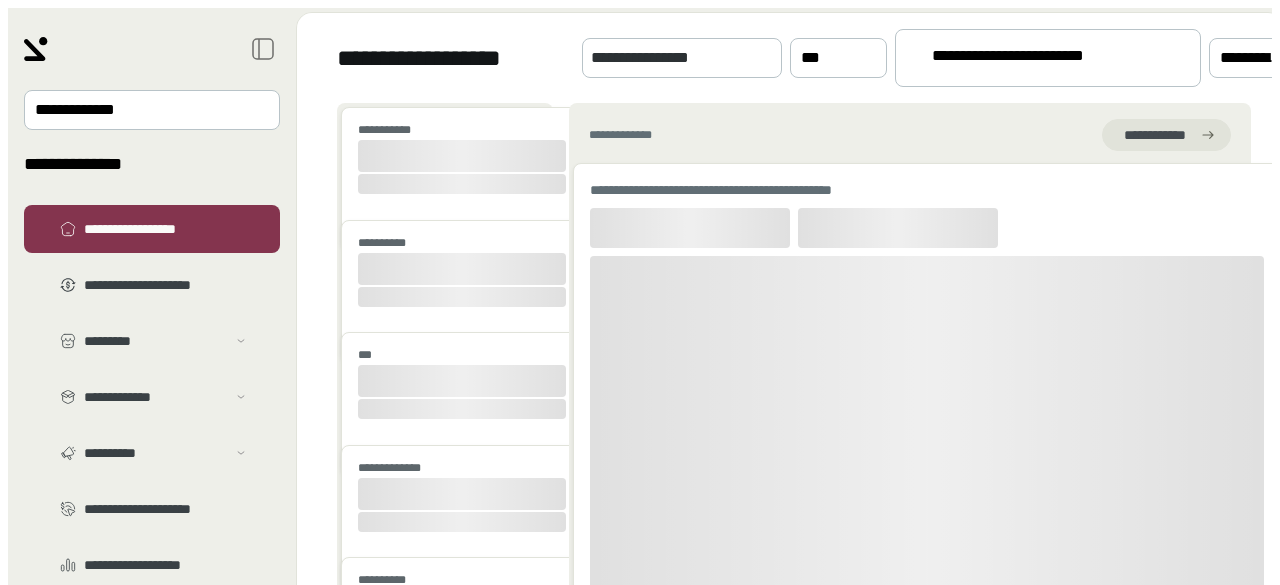 click on "**********" at bounding box center [1026, 59] 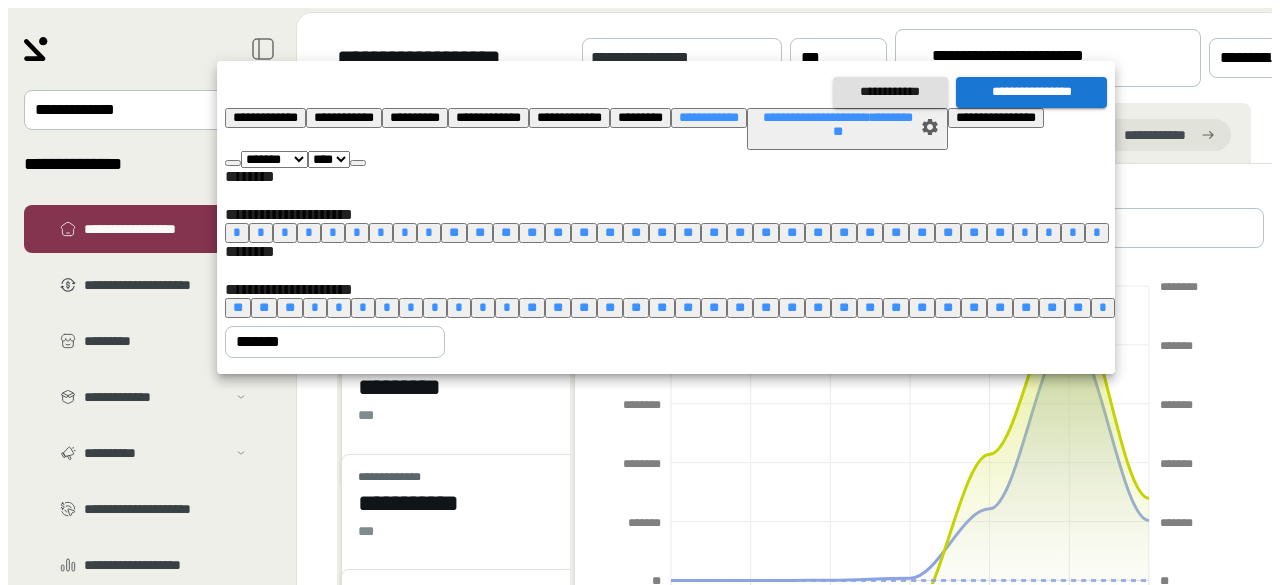 click at bounding box center (358, 163) 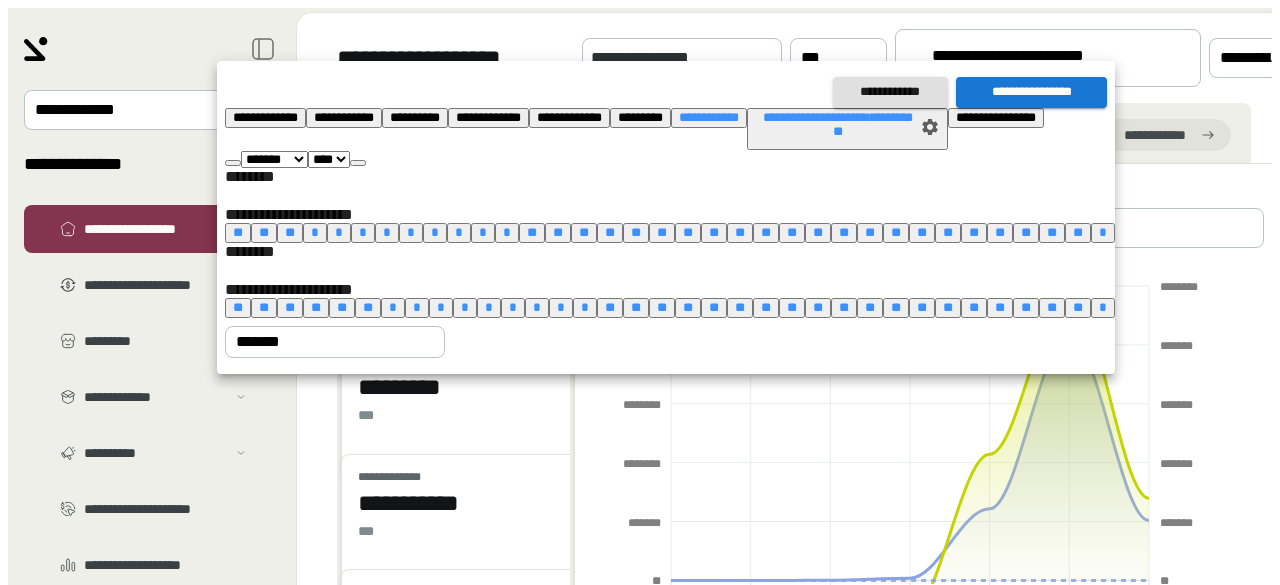 click on "******* ******** ***** ***** *** **** **** ****** ********* ******* ******** ******** **** **** **** **** **** **** **** **** **** **** **** **** **** **** **** **** **** **** **** **** **** **** **** **** **** **** **** **** **** **** **** **** **** **** **** **** **** **** **** **** **** **** **** **** **** **** **** **** **** **** **** **** **** **** **** **** **** **** **** **** **** **** **** **** **** **** **** **** **** **** **** **** **** **** **** **** **** **** **** **** **** **** **** **** **** **** **** **** **** **** **** **** **** **** **** **** **** **** **** **** ****" at bounding box center [670, 159] 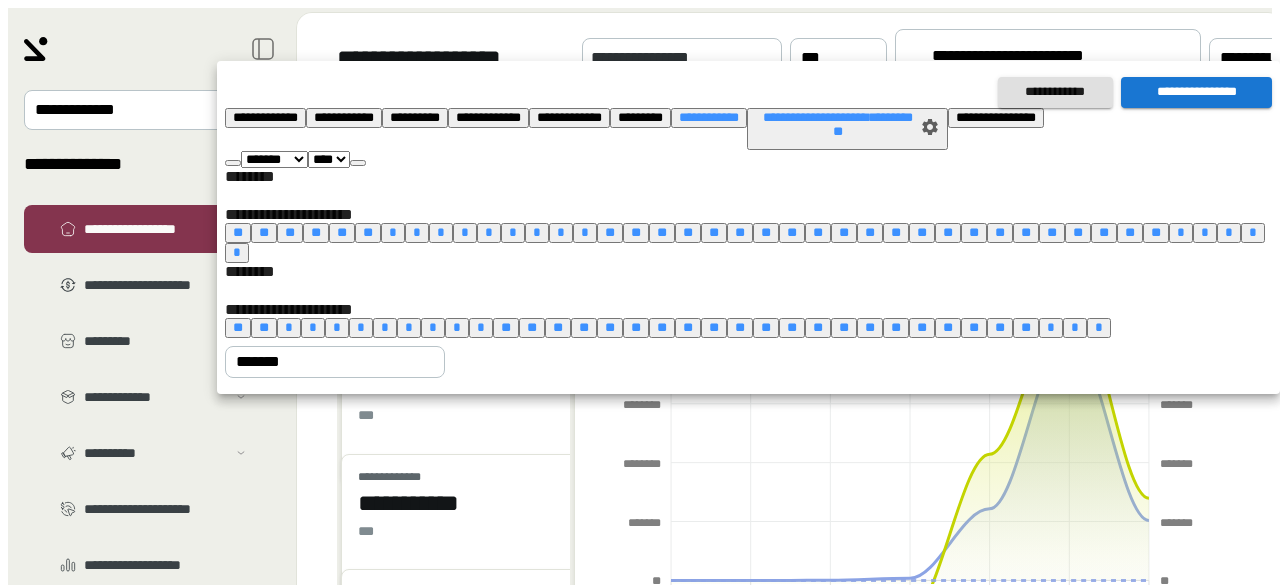 click at bounding box center (358, 163) 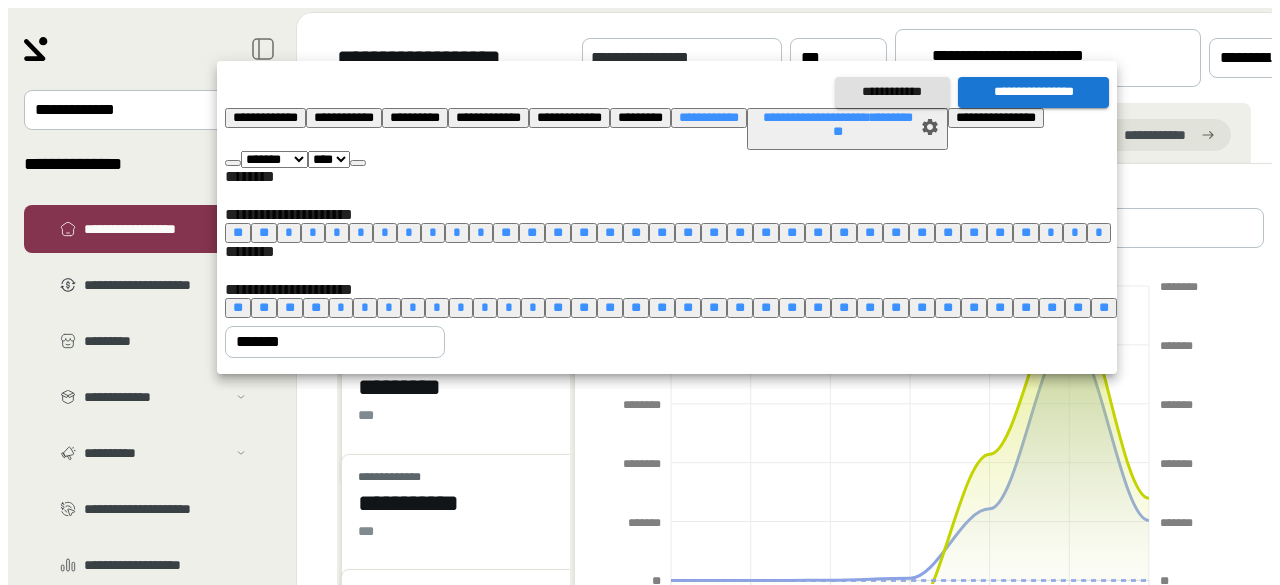 click at bounding box center [358, 163] 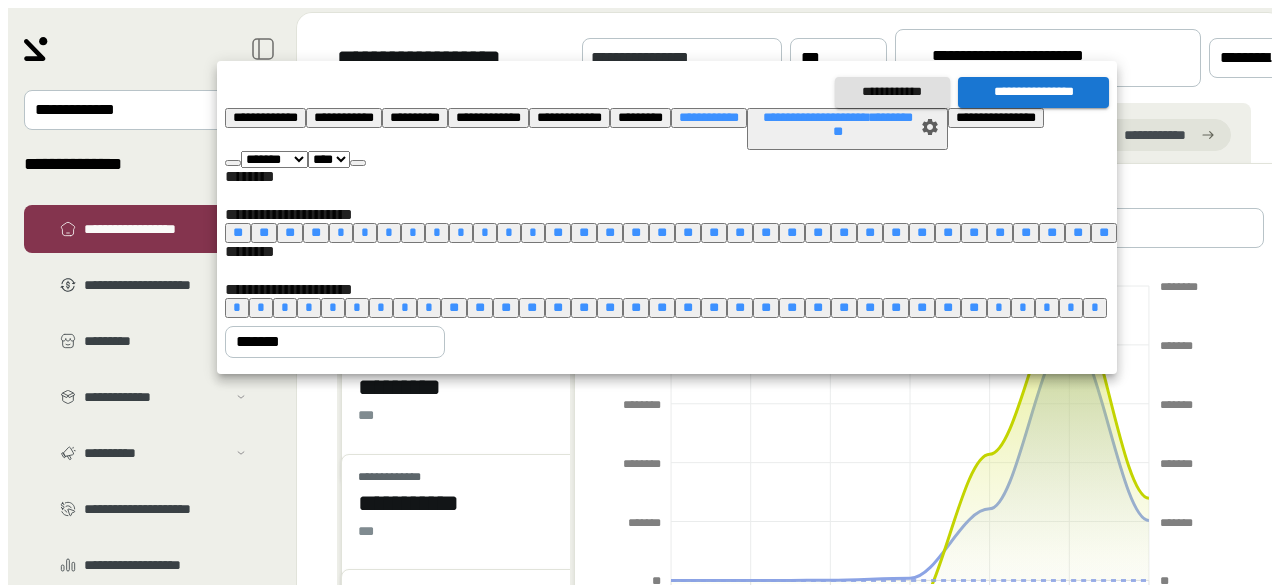 click at bounding box center (358, 163) 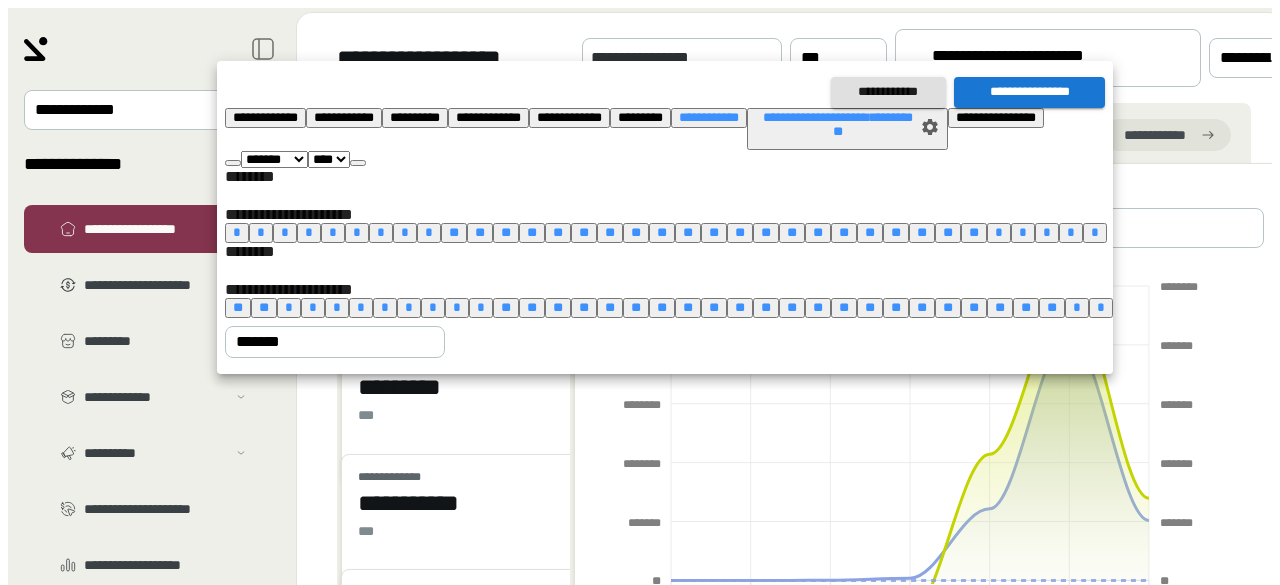click on "*" at bounding box center [457, 307] 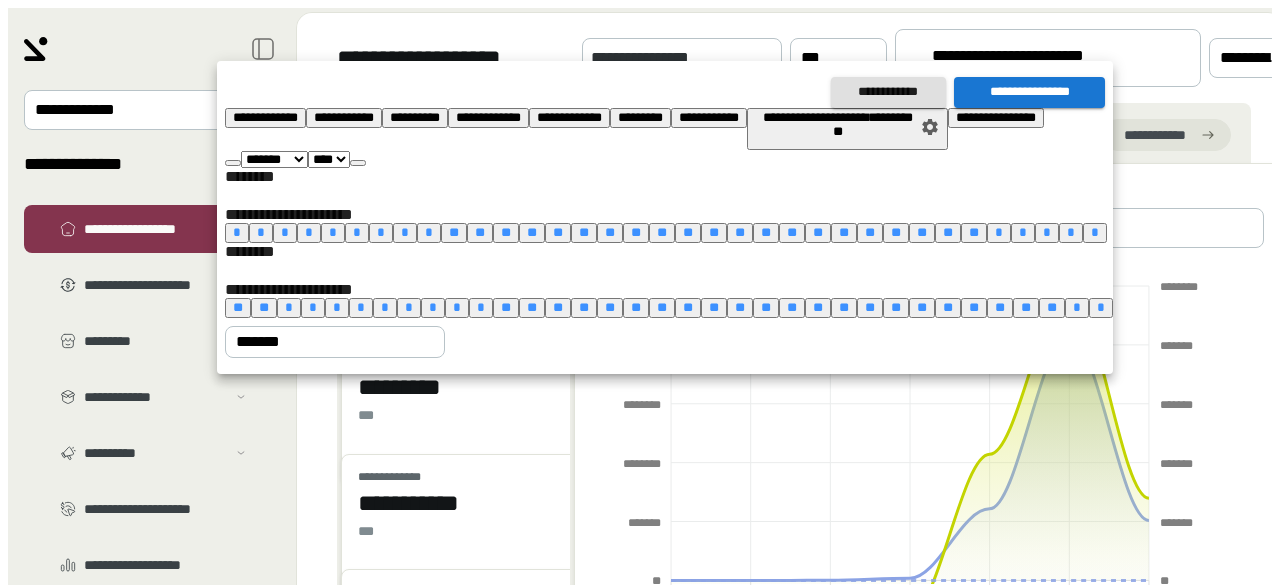 click on "*" at bounding box center (457, 307) 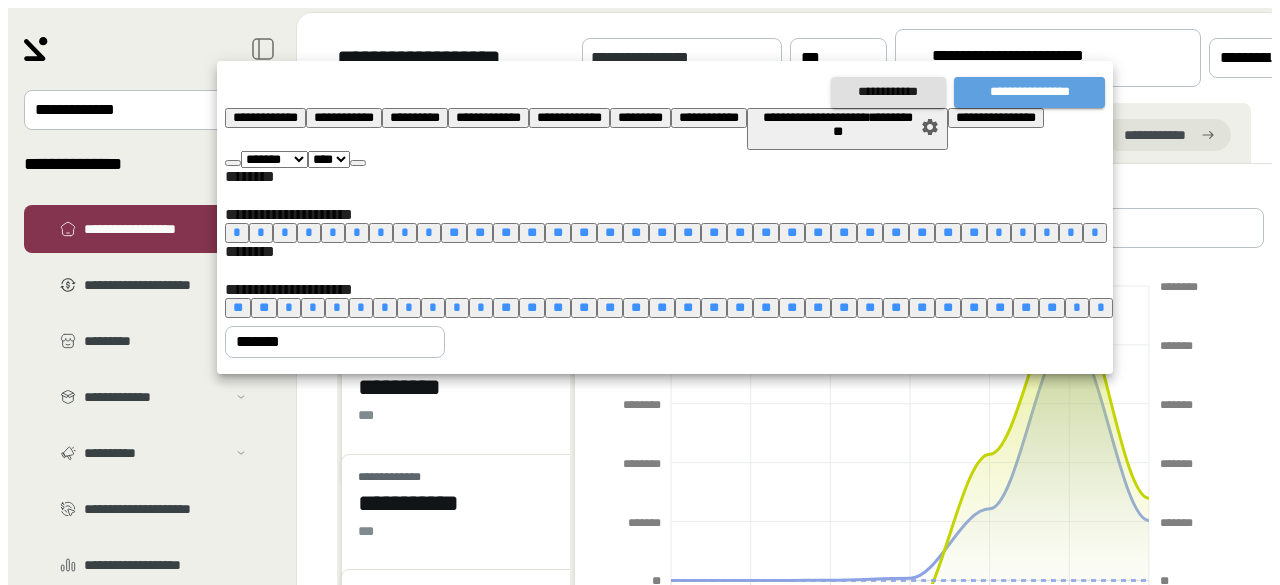 click on "**********" at bounding box center [1029, 92] 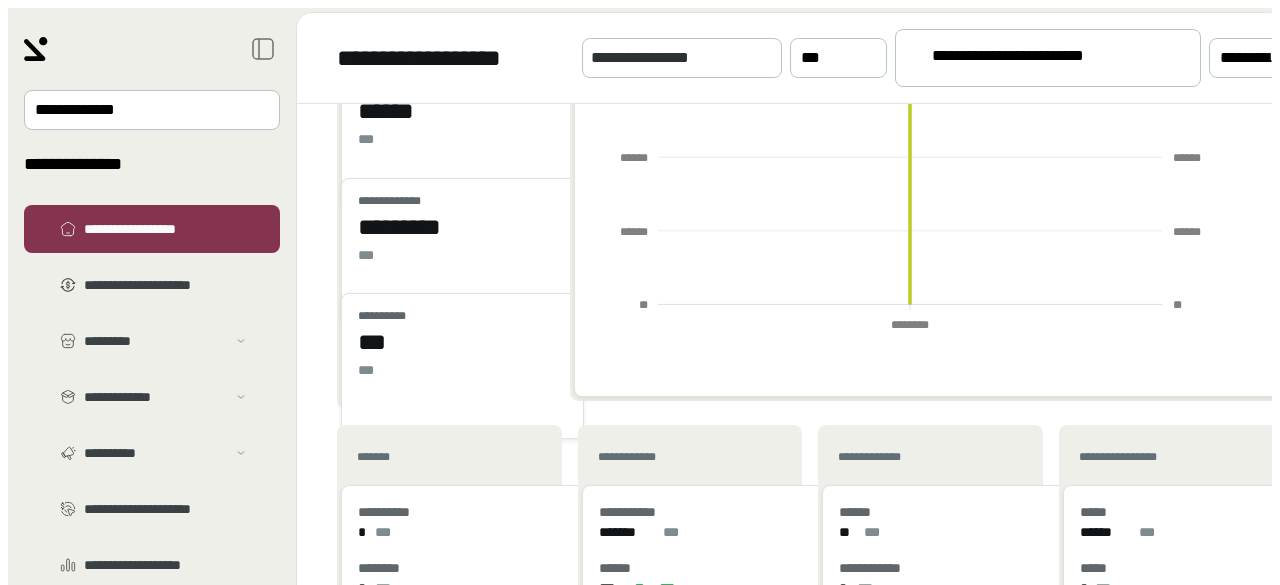 scroll, scrollTop: 0, scrollLeft: 0, axis: both 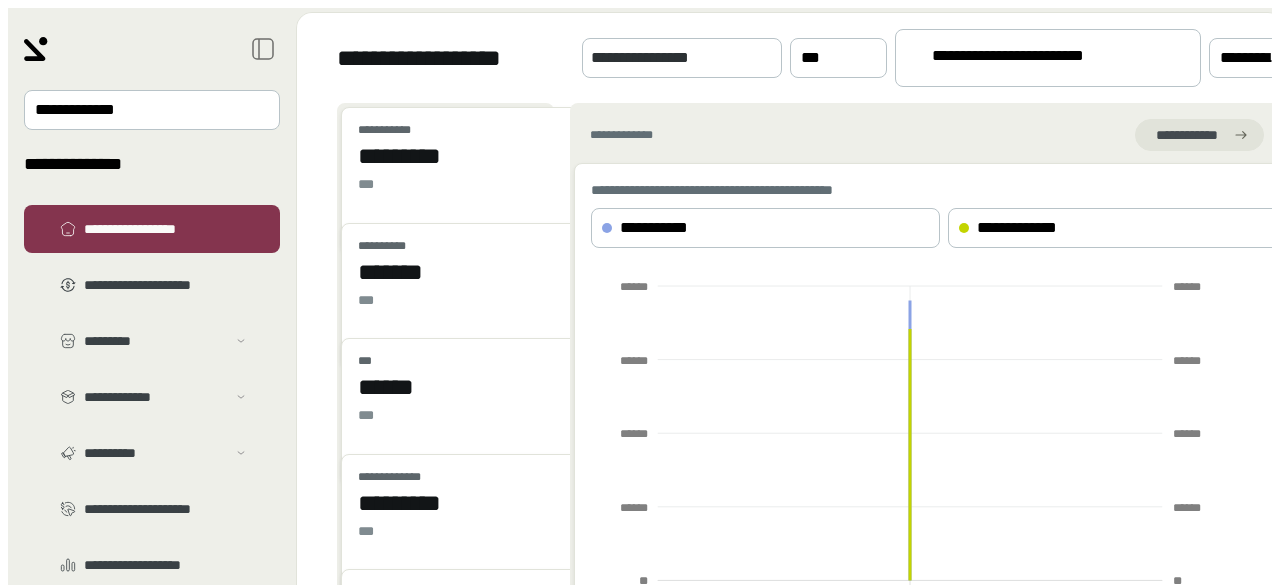 click on "**********" at bounding box center (1025, 59) 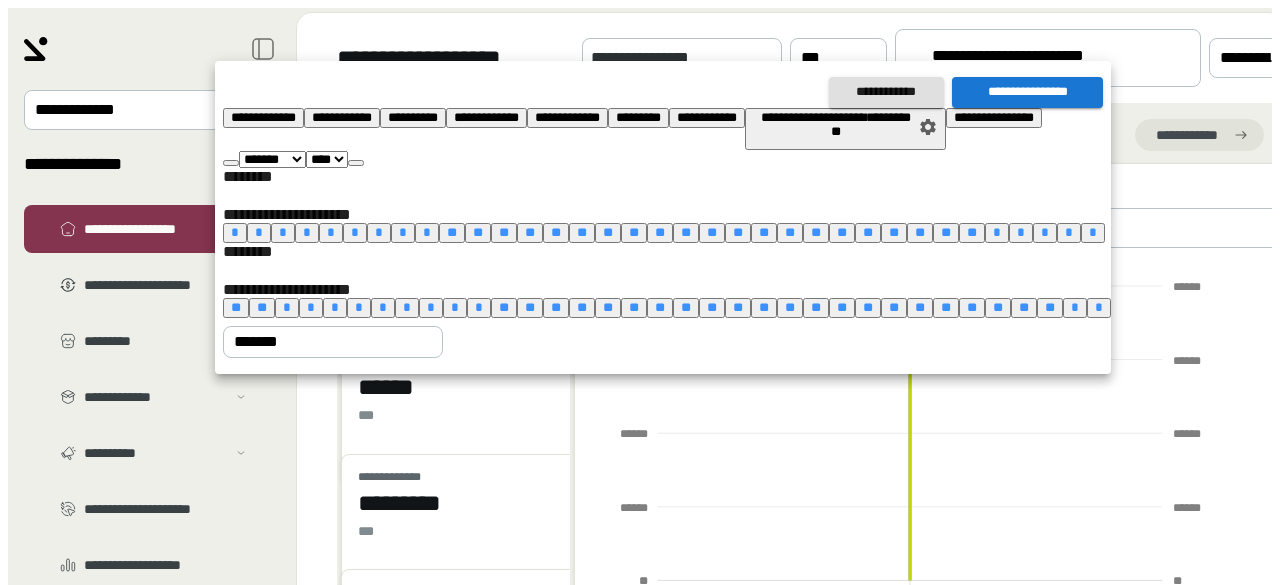 click on "*" at bounding box center (287, 307) 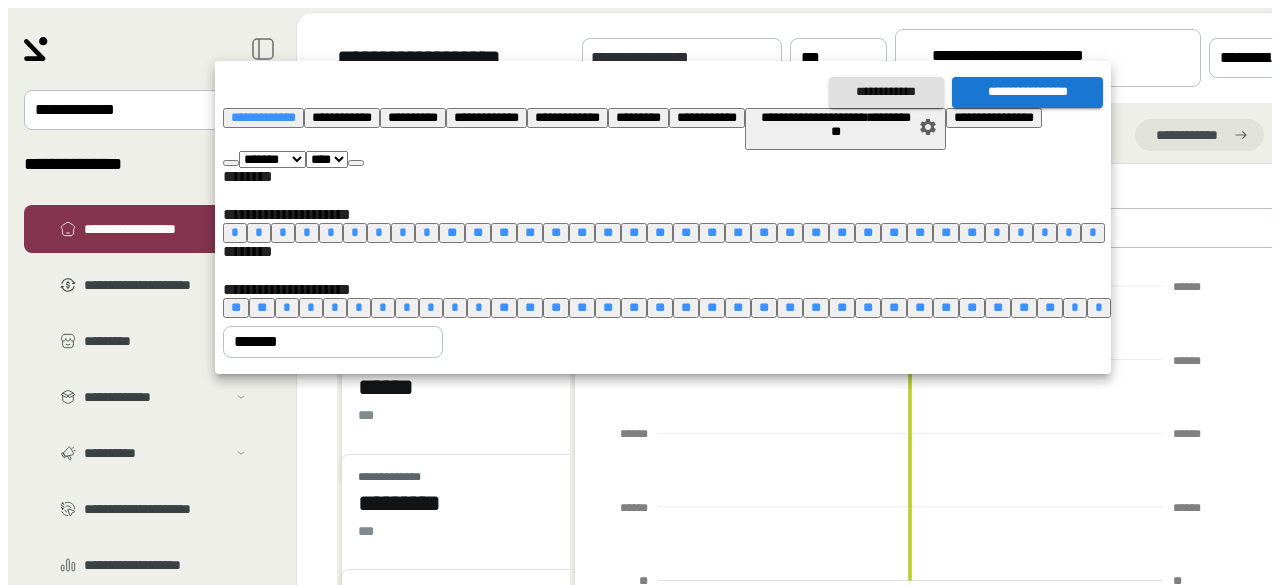 click on "**********" at bounding box center [1027, 92] 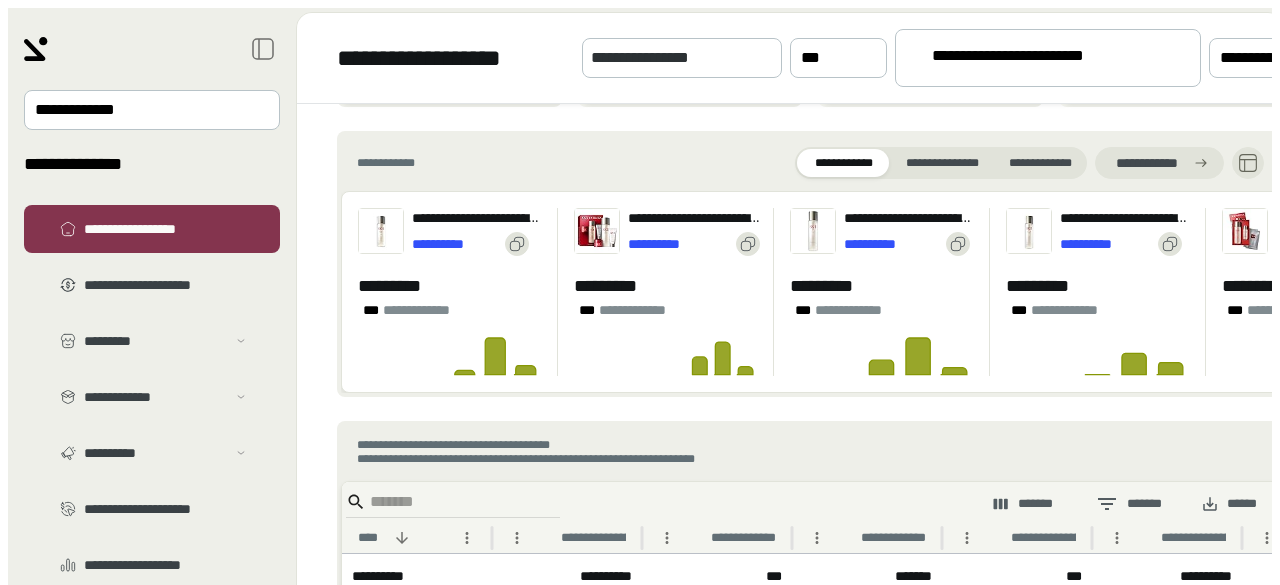 scroll, scrollTop: 999, scrollLeft: 0, axis: vertical 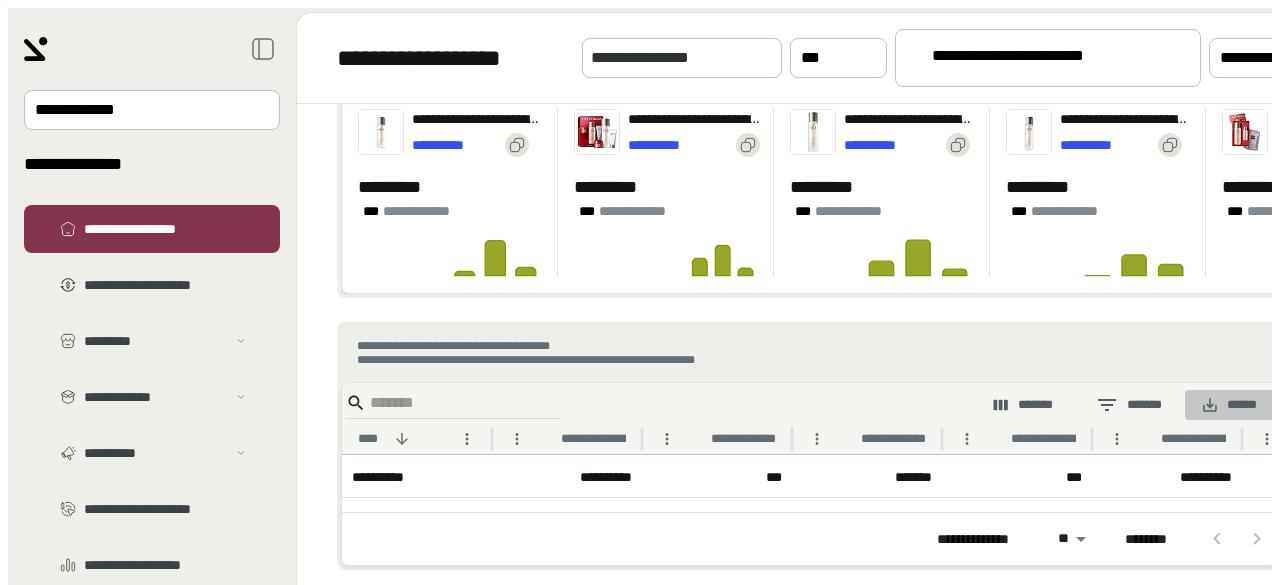 click on "******" at bounding box center [1229, 405] 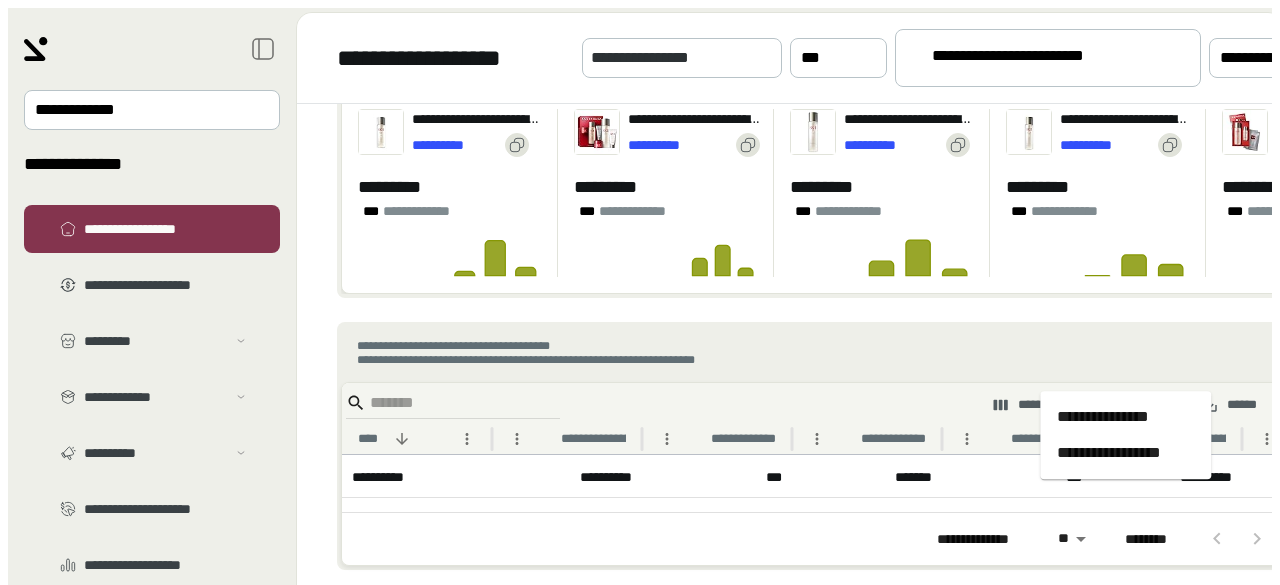 click on "**********" at bounding box center [1126, 453] 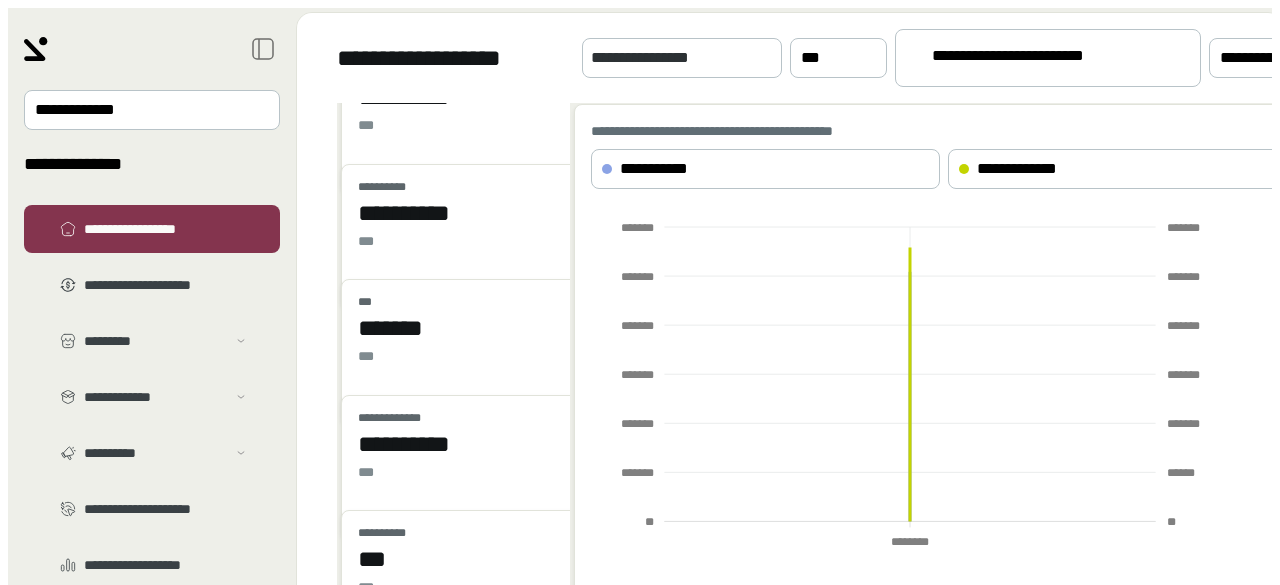 scroll, scrollTop: 0, scrollLeft: 0, axis: both 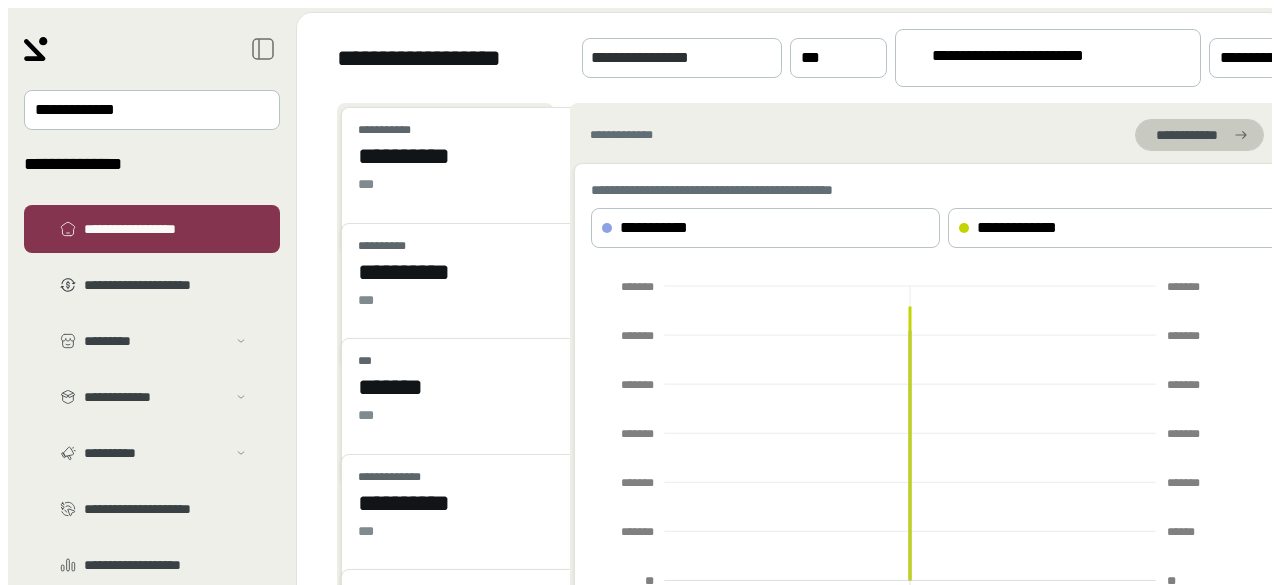 click on "**********" at bounding box center (1187, 135) 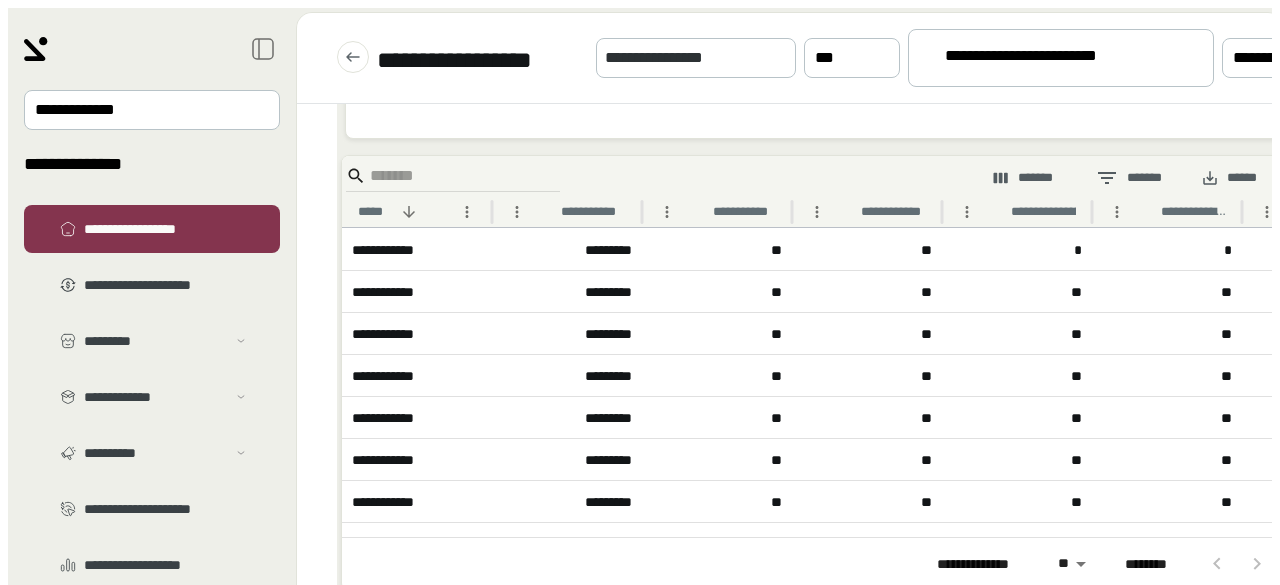 scroll, scrollTop: 670, scrollLeft: 0, axis: vertical 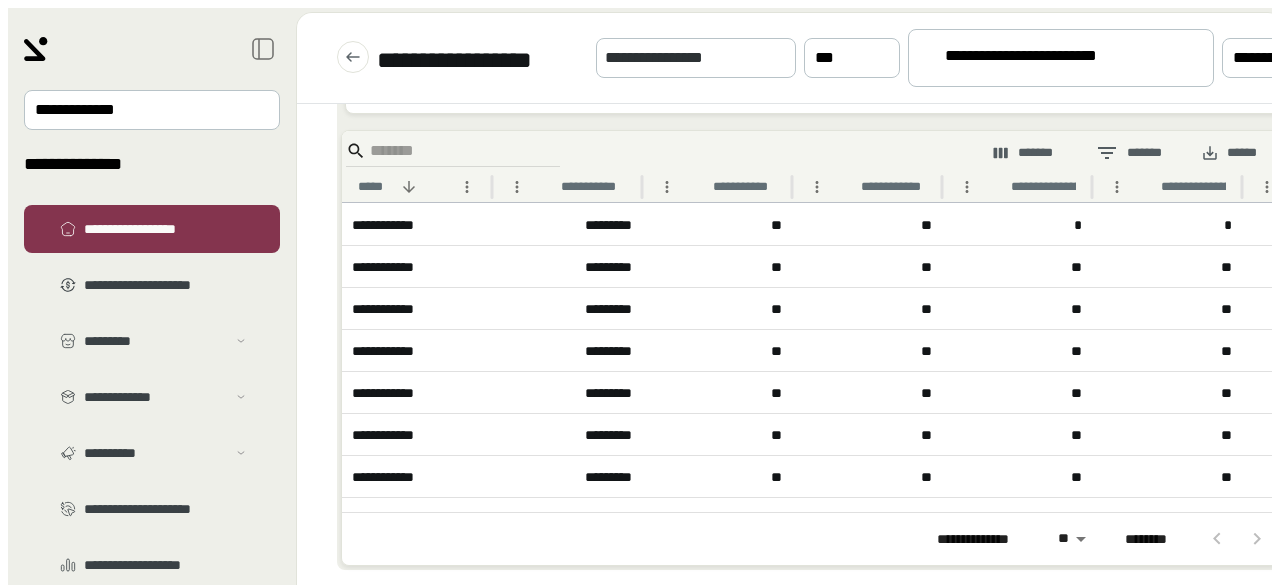 click on "******" at bounding box center [1229, 153] 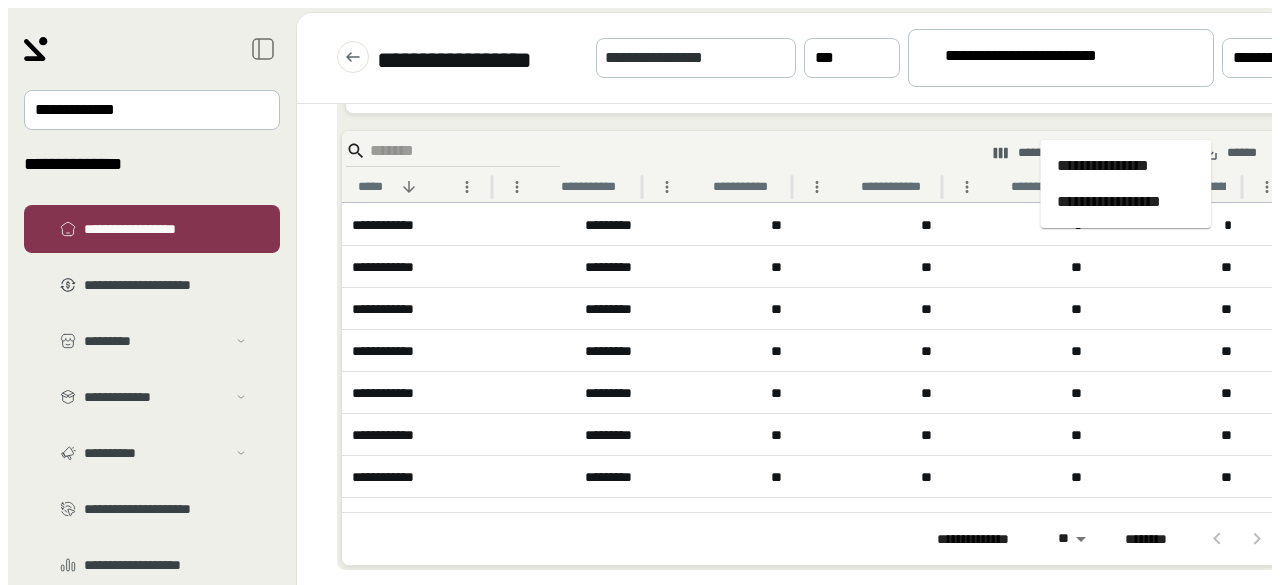 click on "**********" at bounding box center [1126, 202] 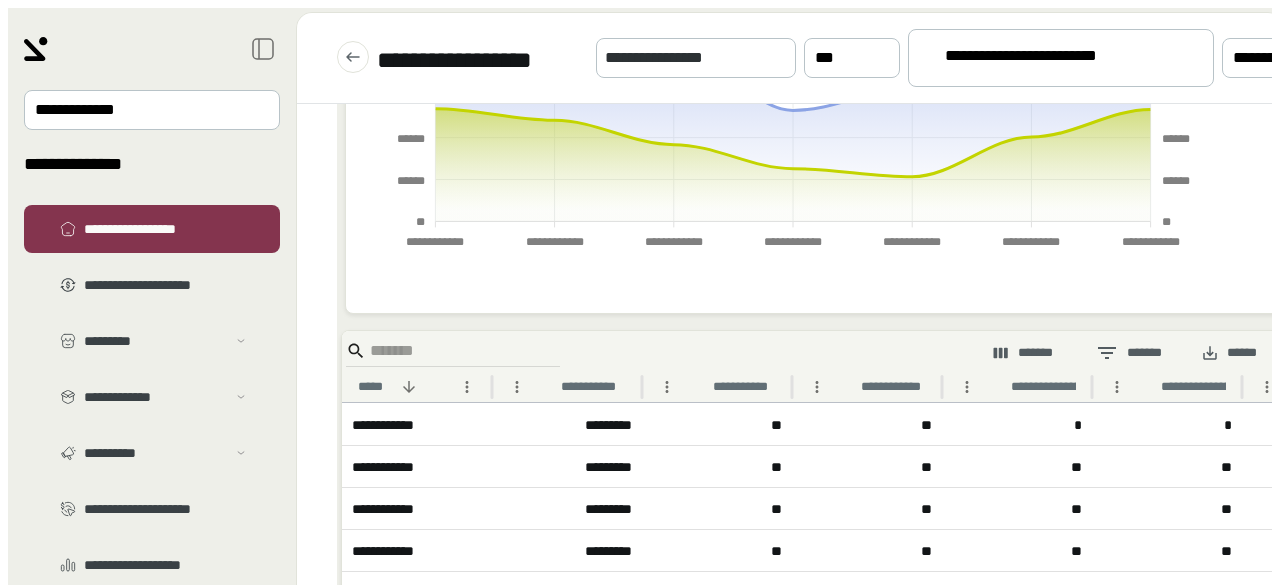 scroll, scrollTop: 670, scrollLeft: 0, axis: vertical 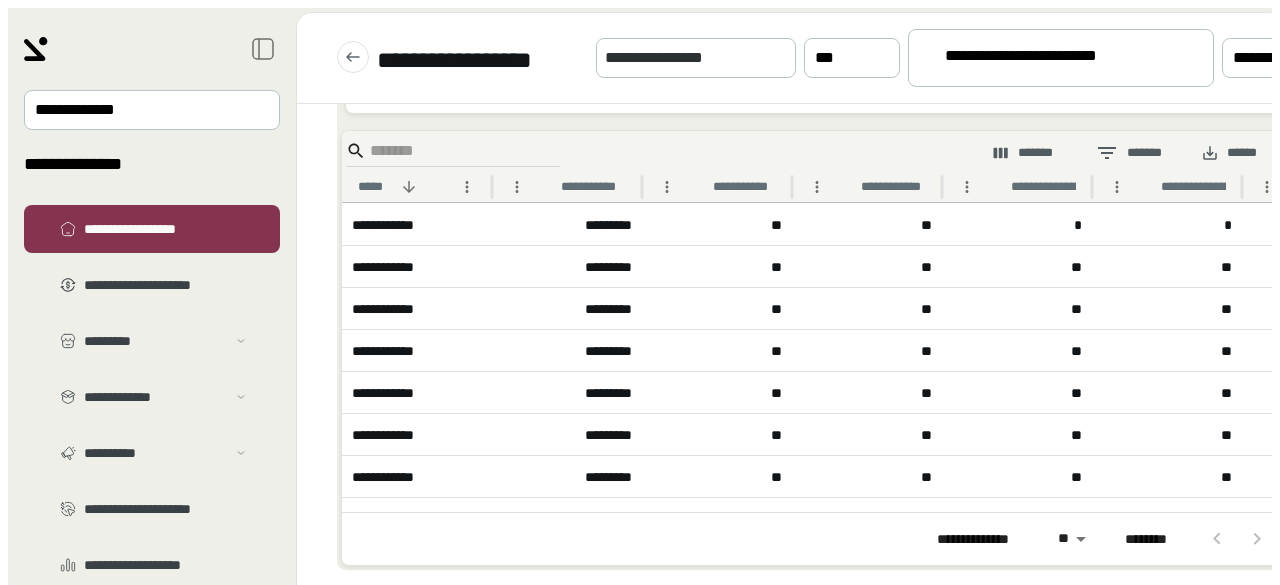 click on "[FIRST] [LAST]     [ADDRESS]     [CITY]     [STATE]     [POSTAL CODE]     [COUNTRY]     [PHONE]     [EMAIL]     [DOB]     [AGE]     [LICENSE]     [PASSPORT]     [CREDIT CARD]" at bounding box center [152, 310] 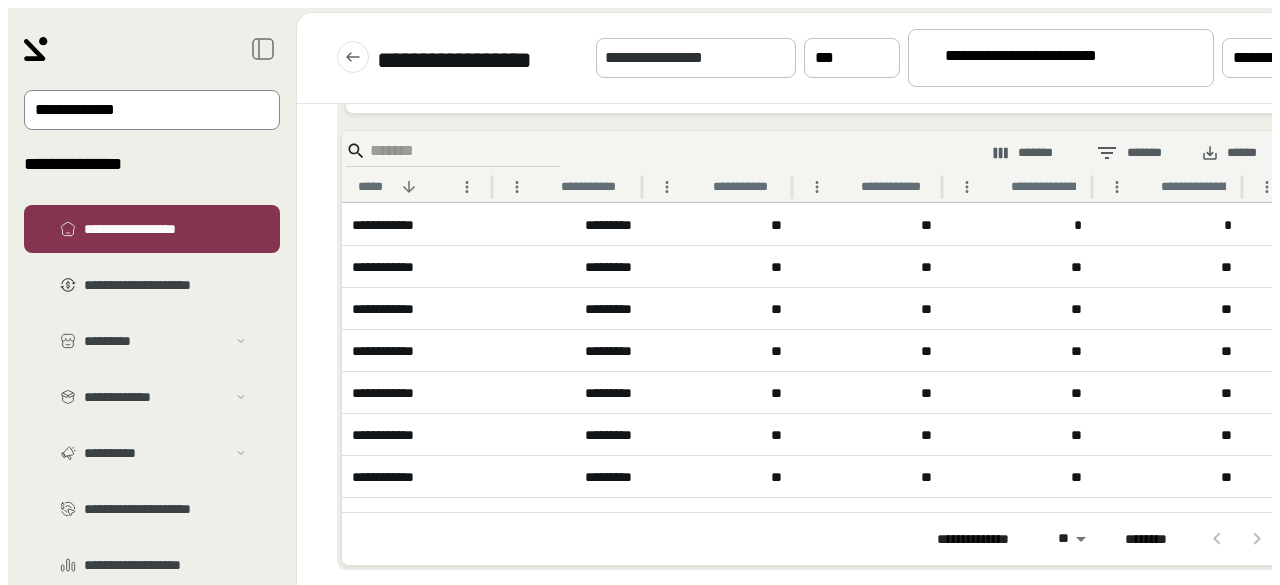 click on "**********" at bounding box center [138, 110] 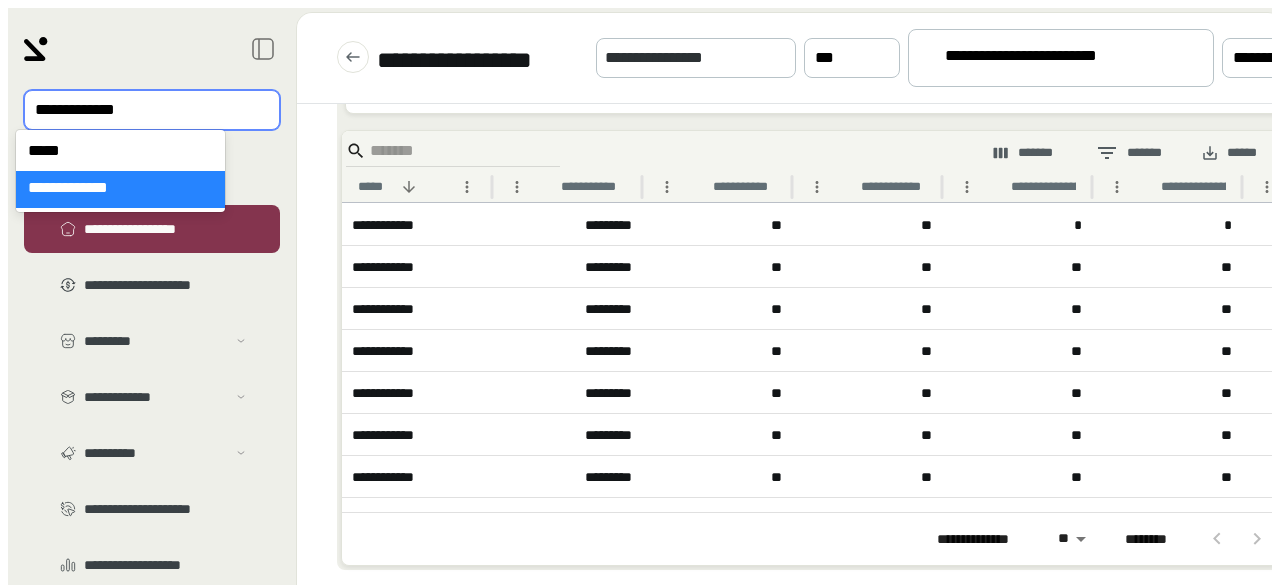 click on "*****" at bounding box center [120, 152] 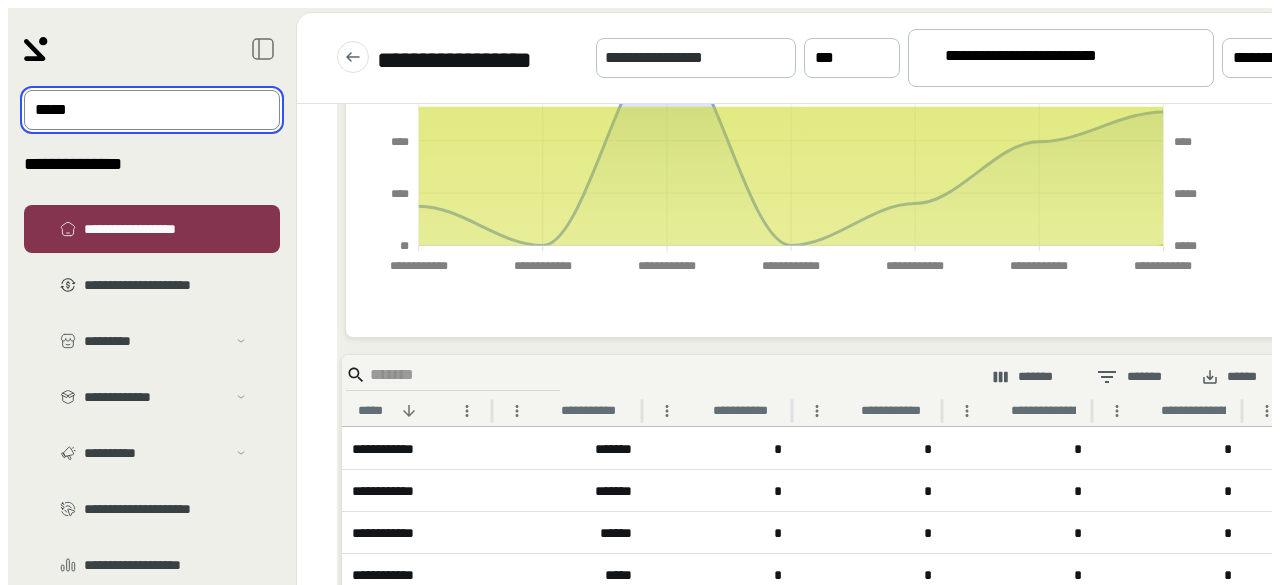 scroll, scrollTop: 670, scrollLeft: 0, axis: vertical 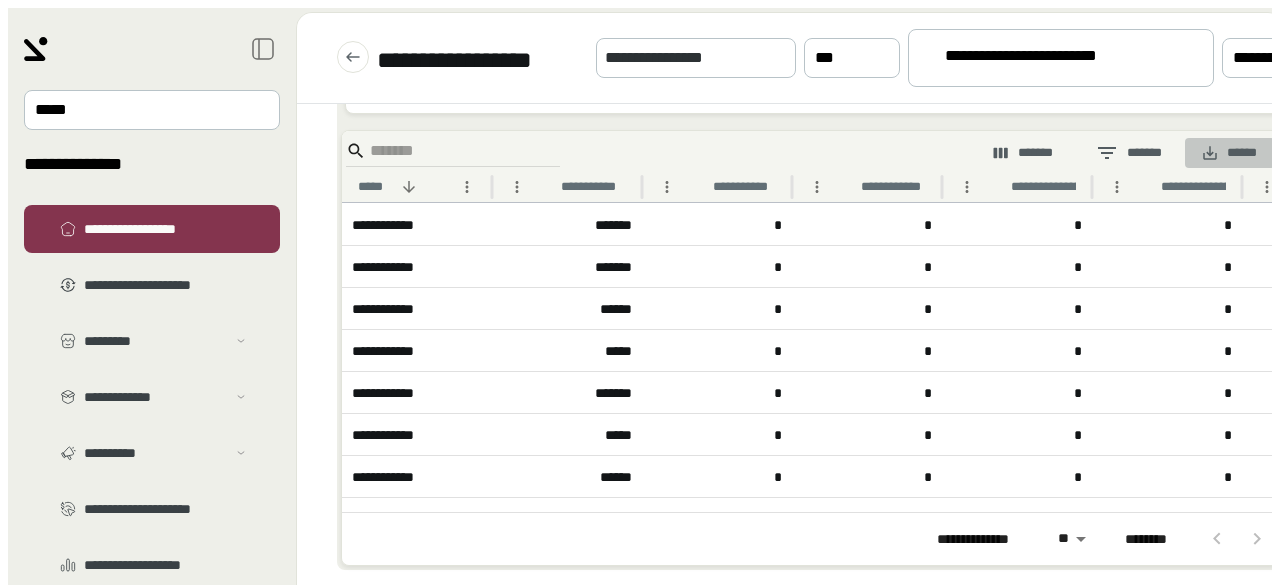 click on "******" at bounding box center (1229, 153) 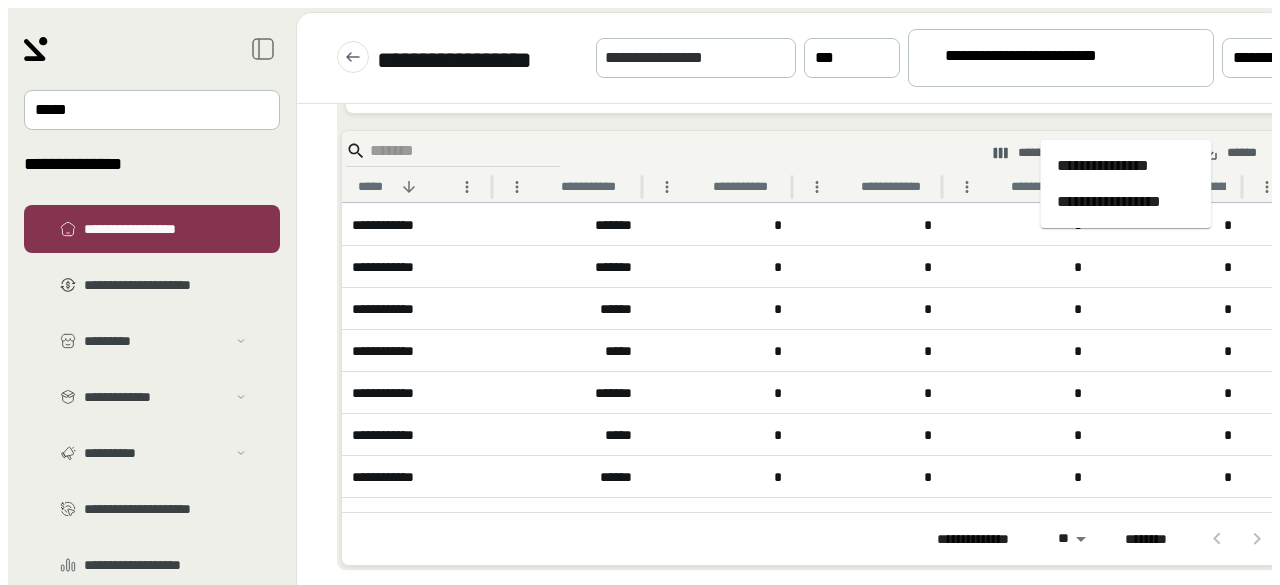 click on "**********" at bounding box center [1126, 202] 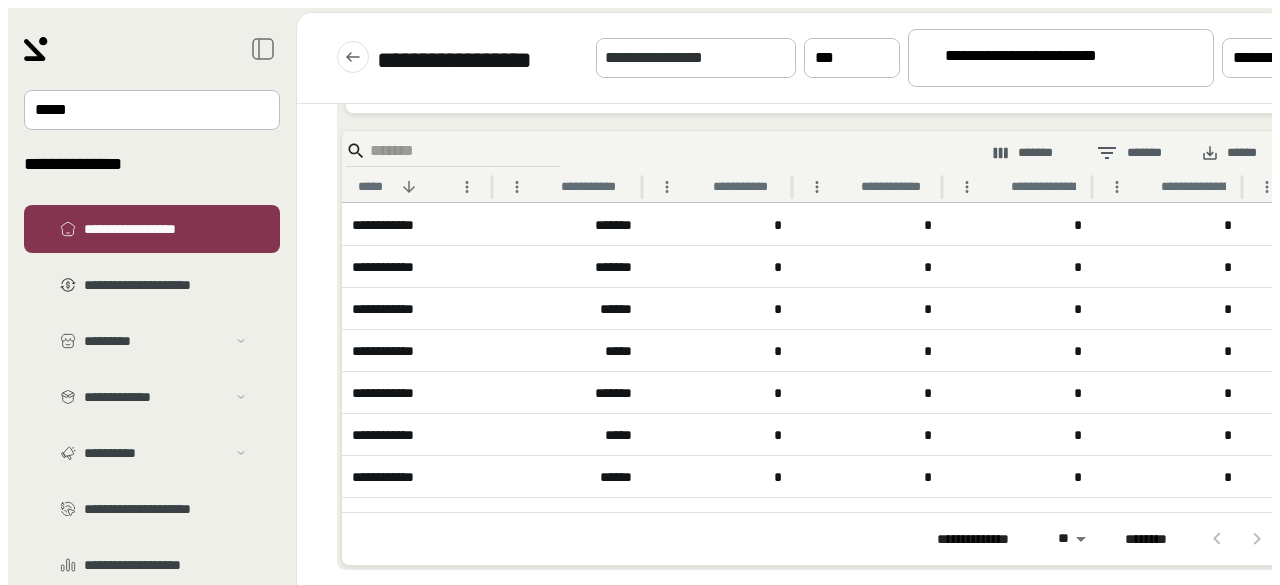 drag, startPoint x: 0, startPoint y: 123, endPoint x: 11, endPoint y: 124, distance: 11.045361 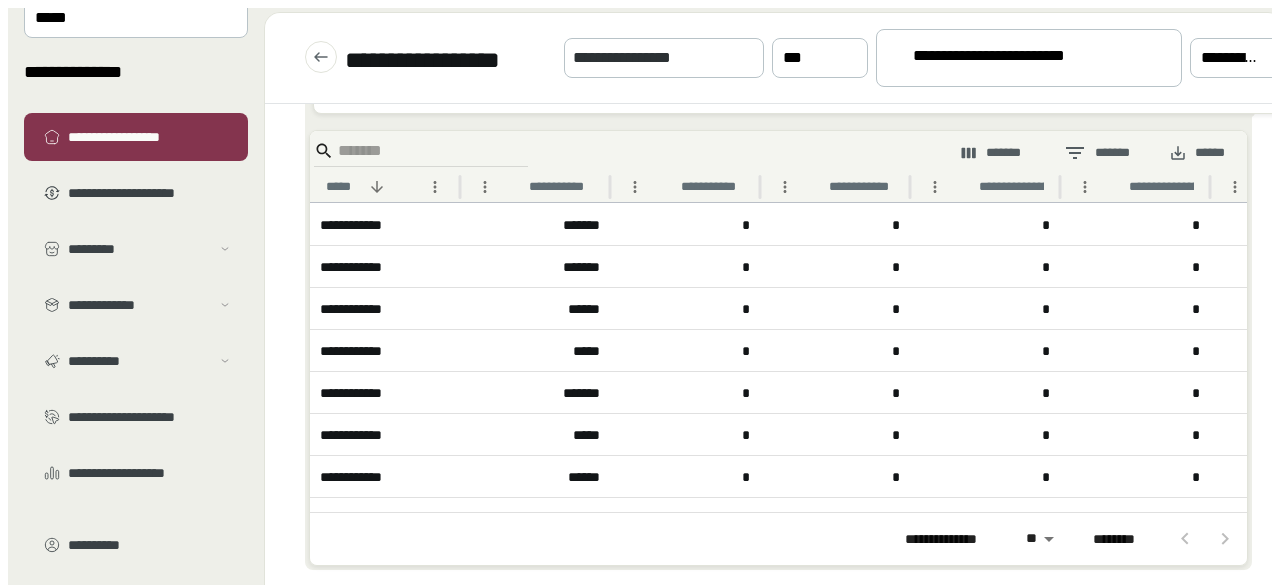 scroll, scrollTop: 140, scrollLeft: 0, axis: vertical 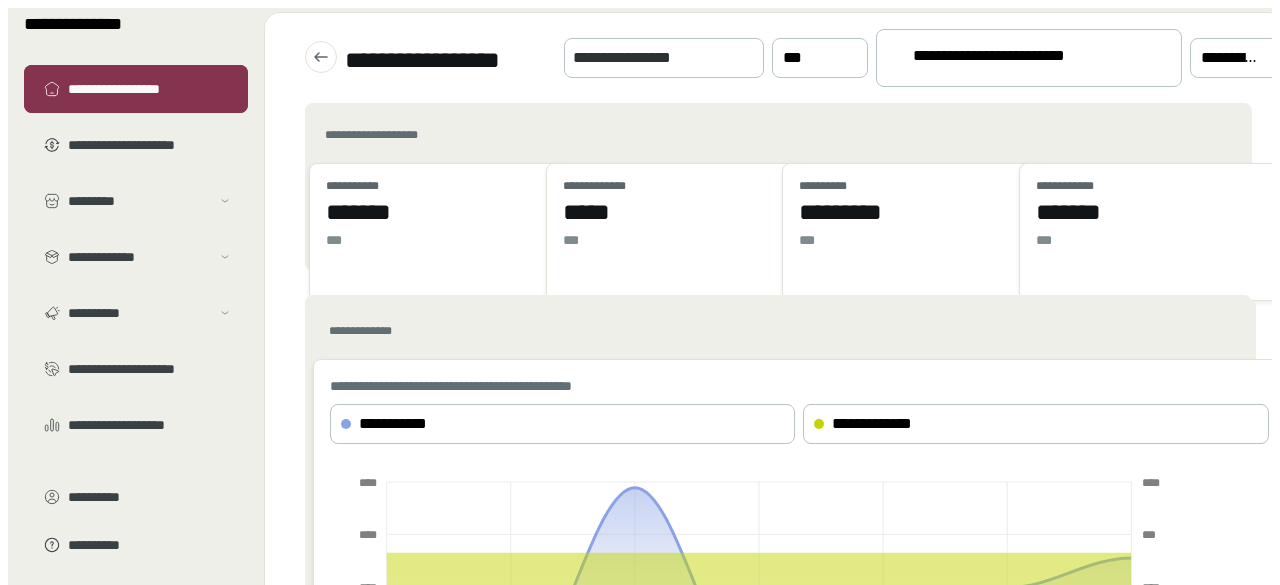 click on "**********" at bounding box center [150, 89] 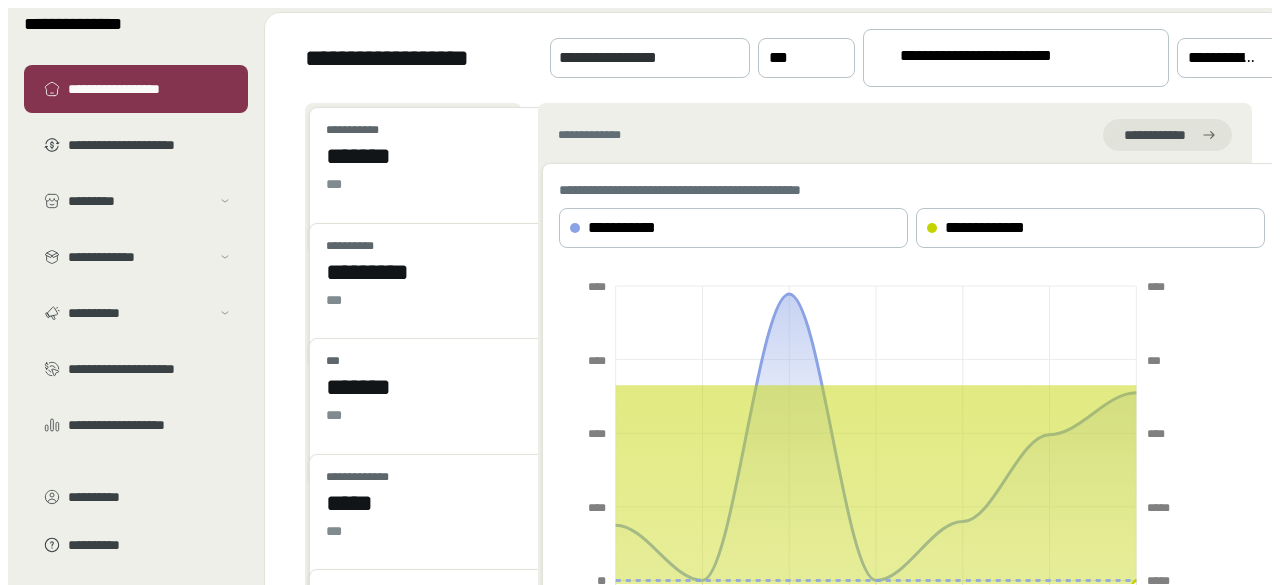 click on "**********" at bounding box center [1016, 58] 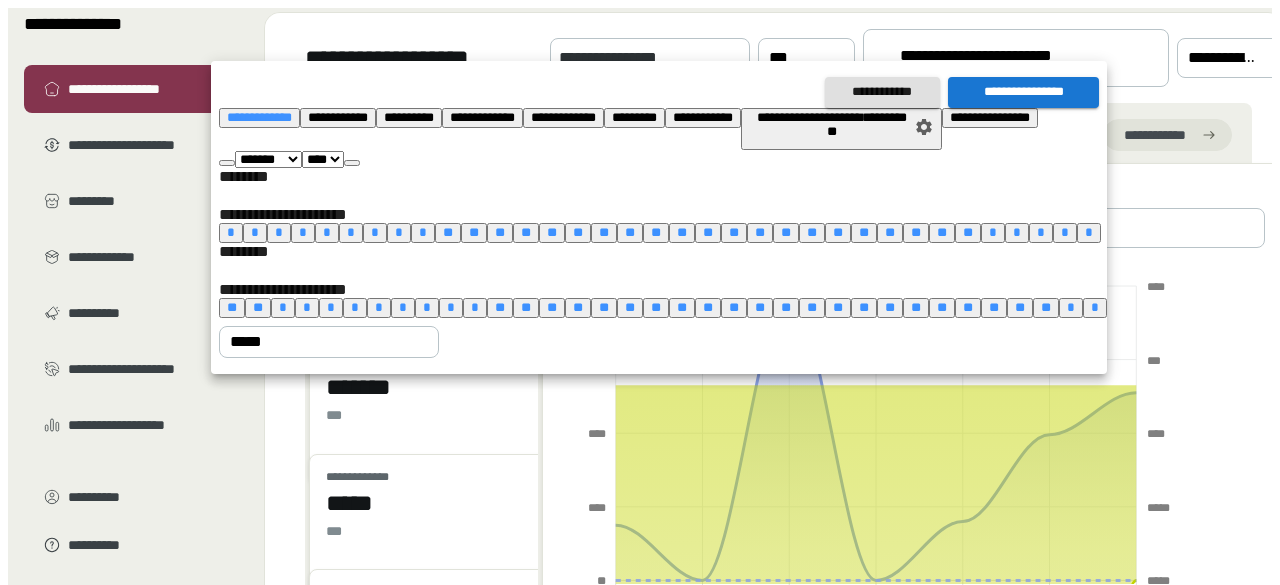 click on "*" at bounding box center [451, 307] 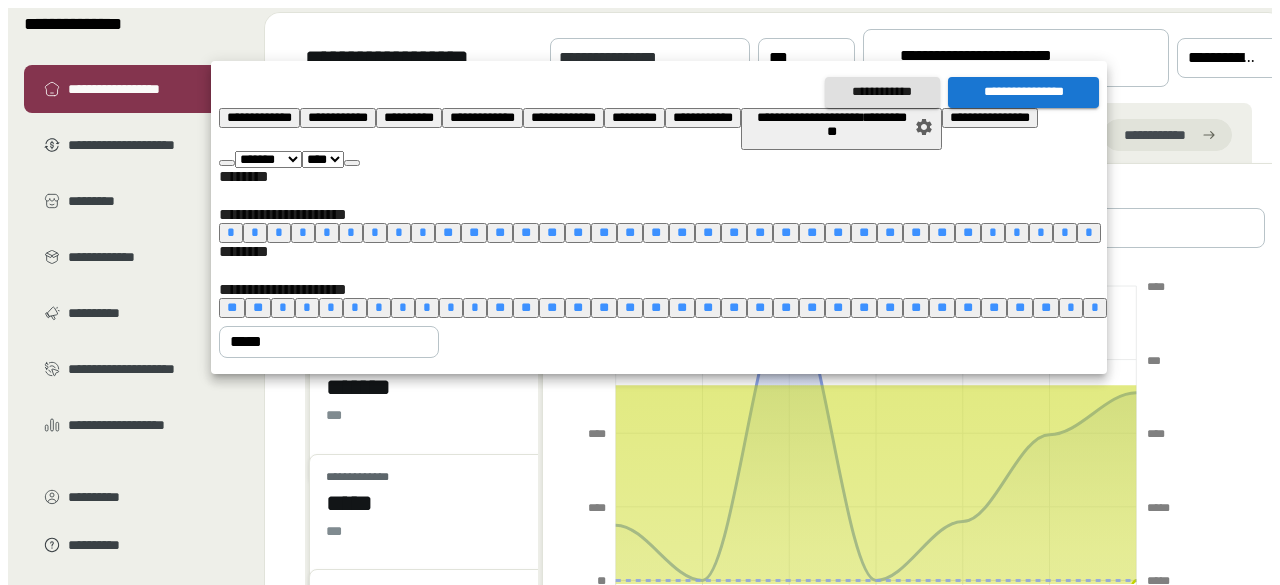 click on "**********" at bounding box center [1023, 92] 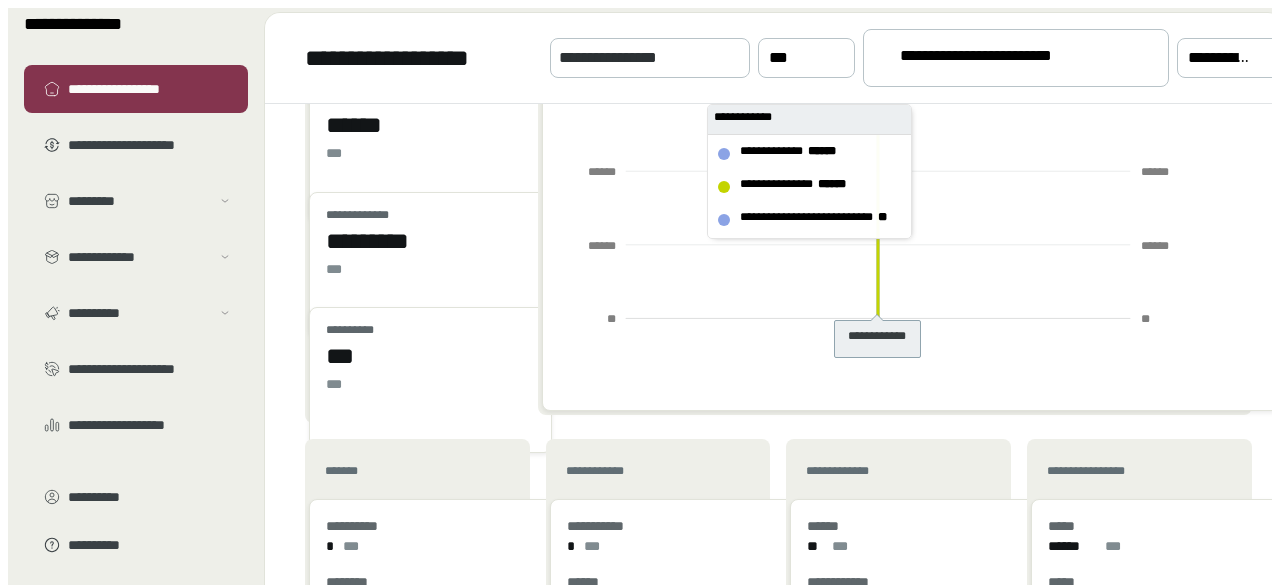 scroll, scrollTop: 0, scrollLeft: 0, axis: both 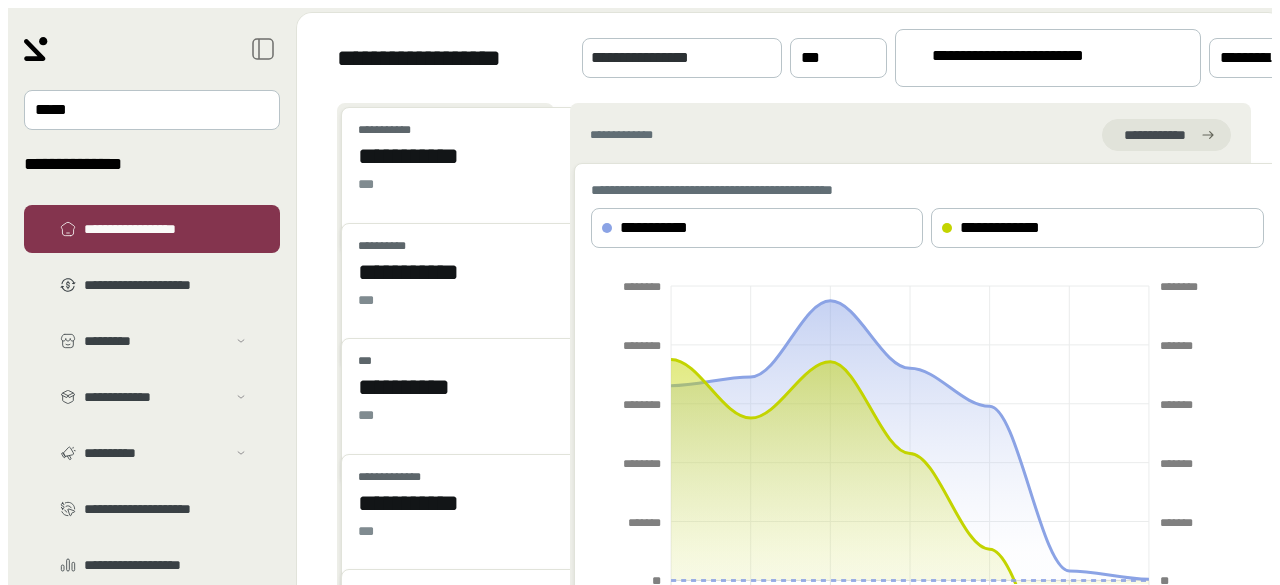 click on "**********" at bounding box center [1026, 59] 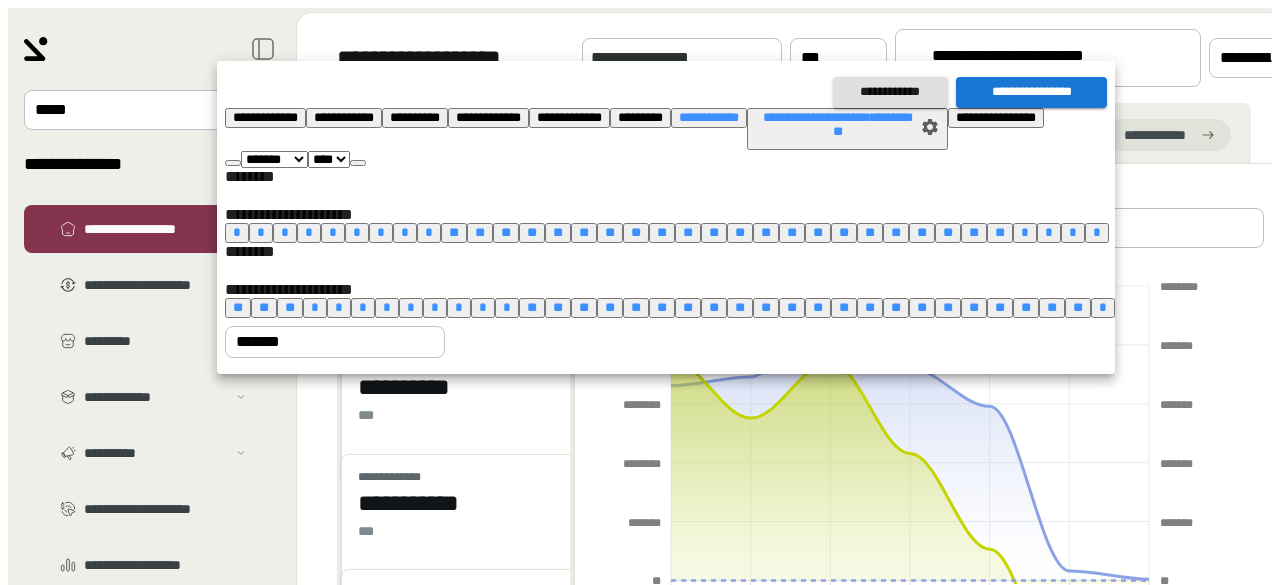 click at bounding box center [358, 163] 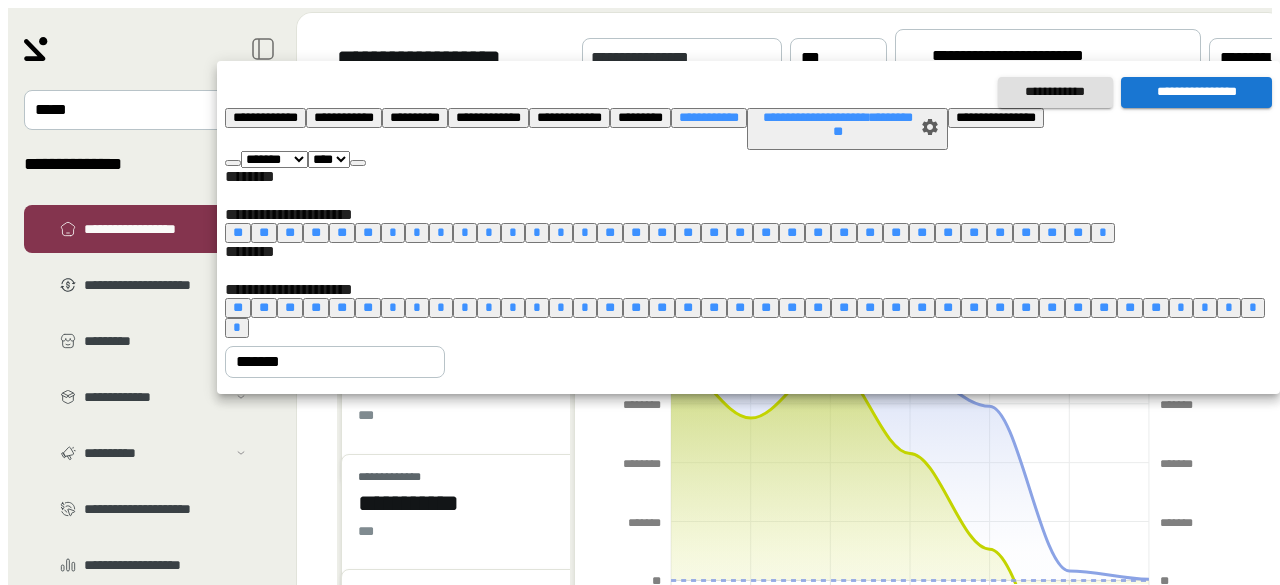 click at bounding box center (358, 163) 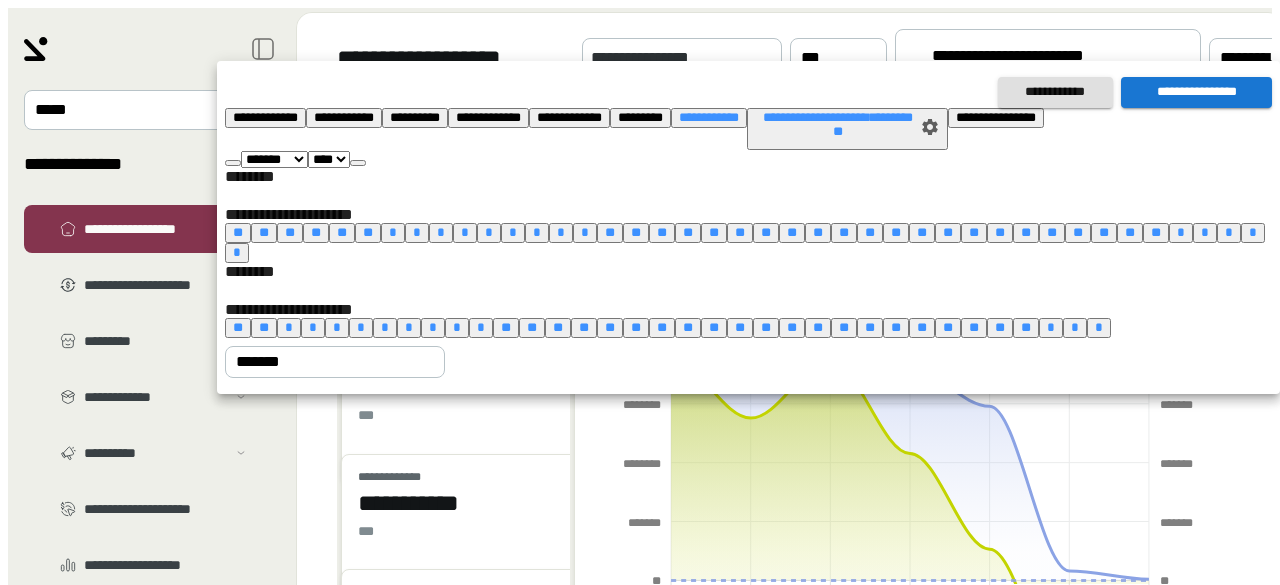 click at bounding box center (358, 163) 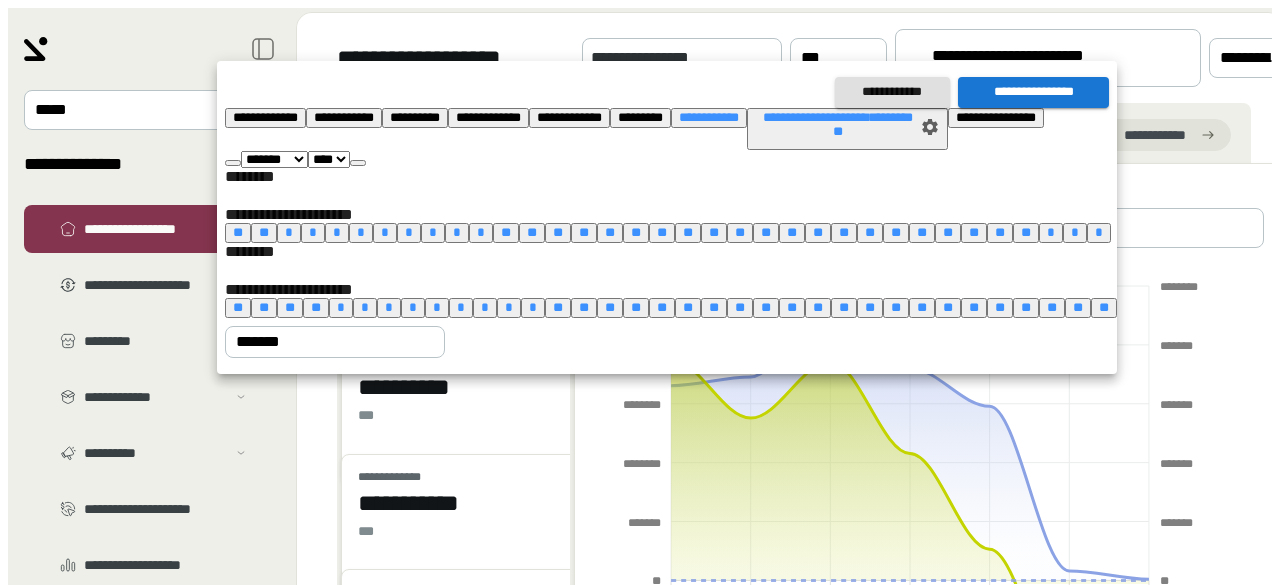 click at bounding box center (358, 163) 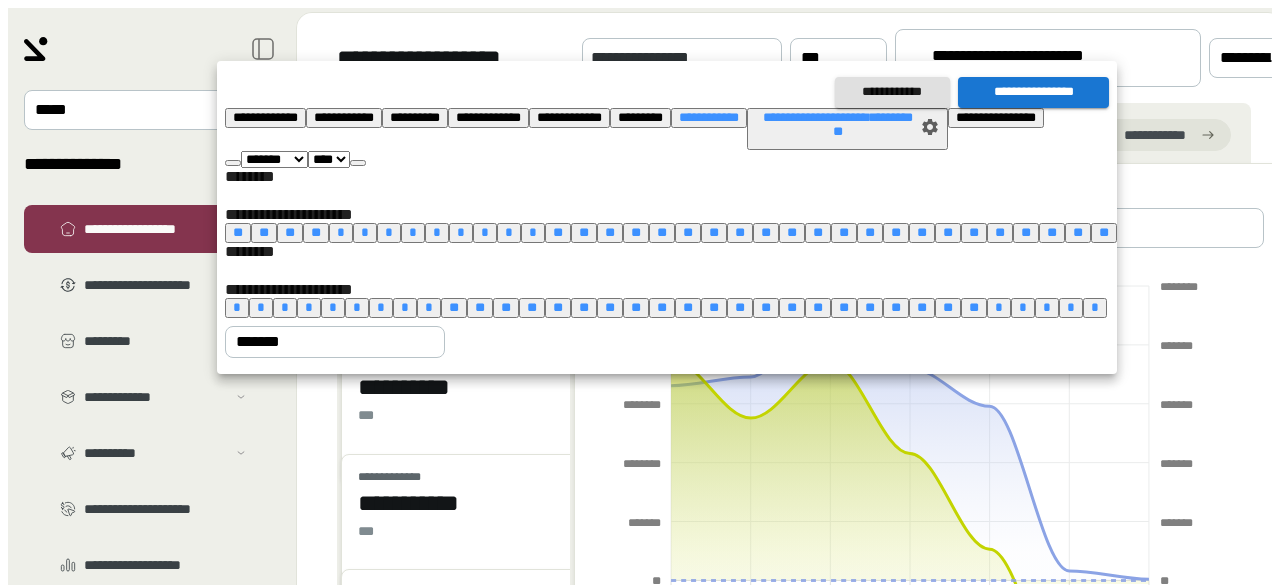click at bounding box center (358, 163) 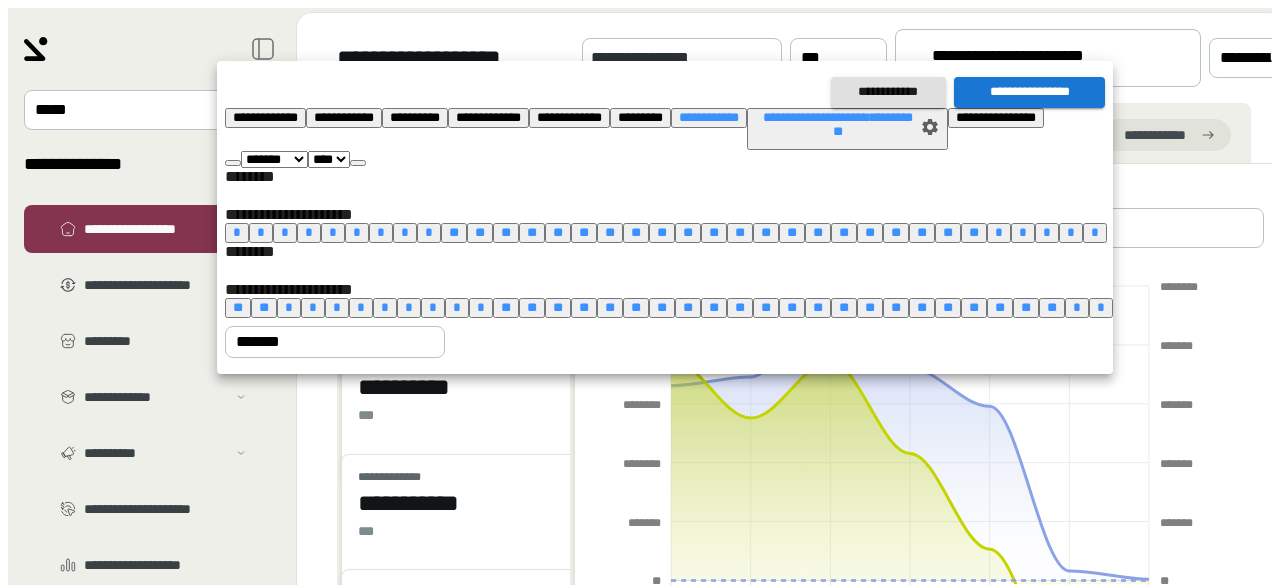 click on "*" at bounding box center (457, 307) 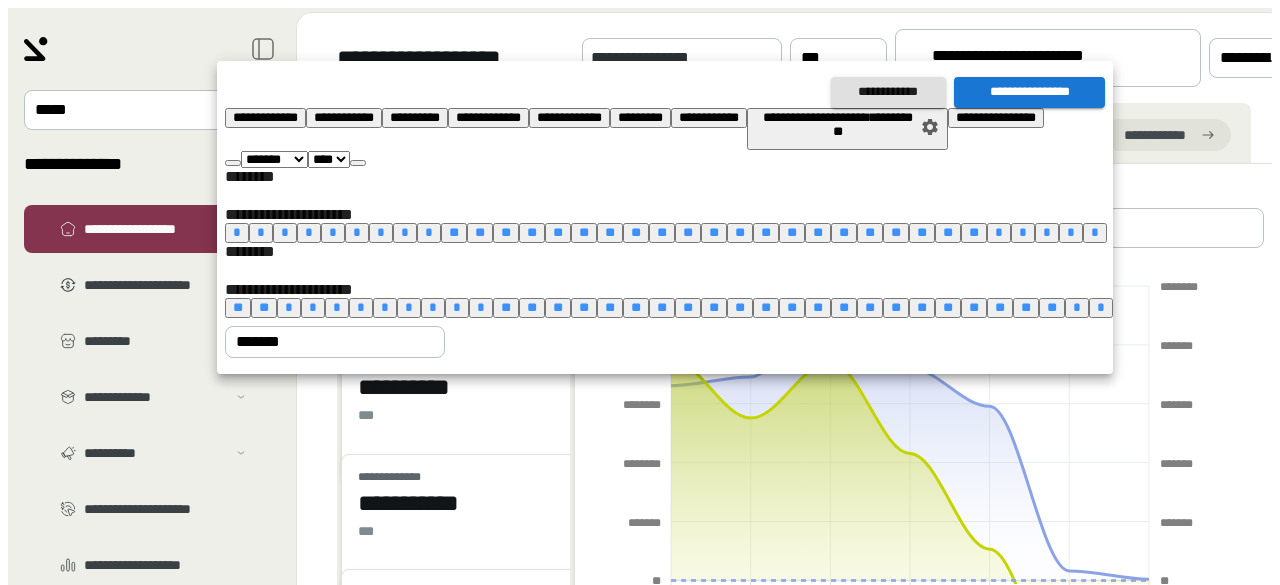 click on "*" at bounding box center [457, 307] 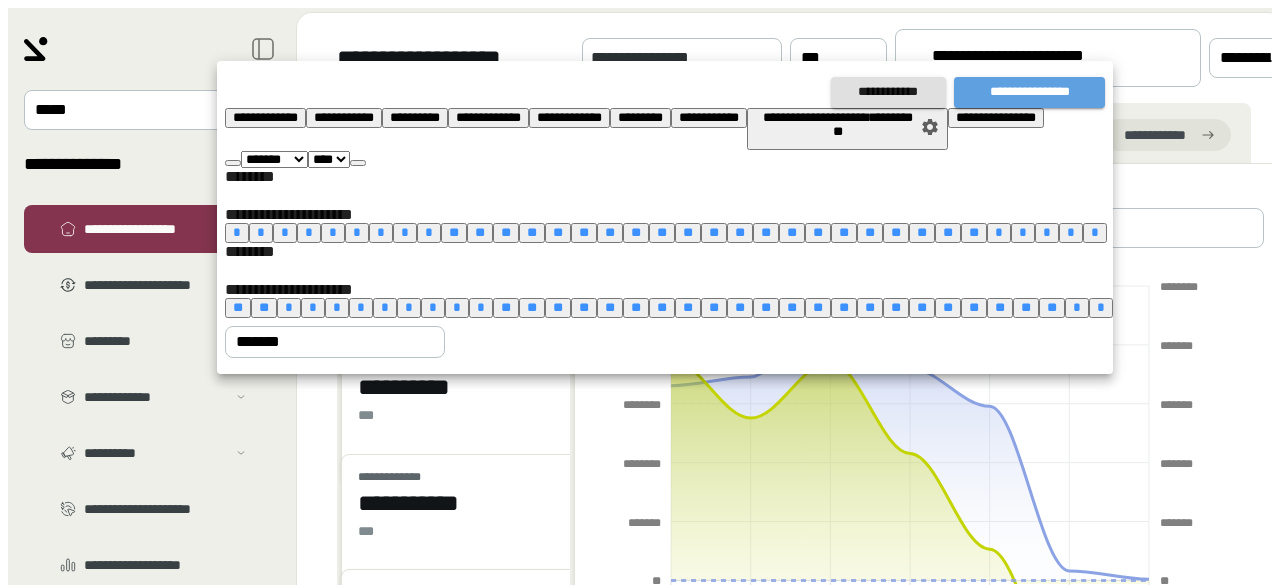 click on "**********" at bounding box center (1029, 92) 